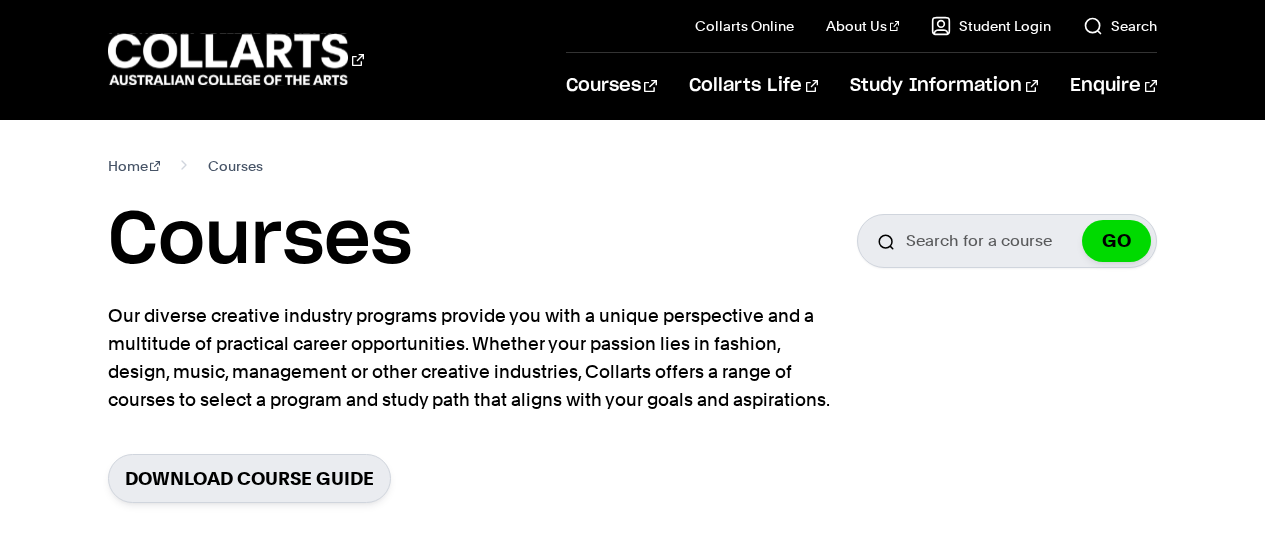 scroll, scrollTop: 0, scrollLeft: 0, axis: both 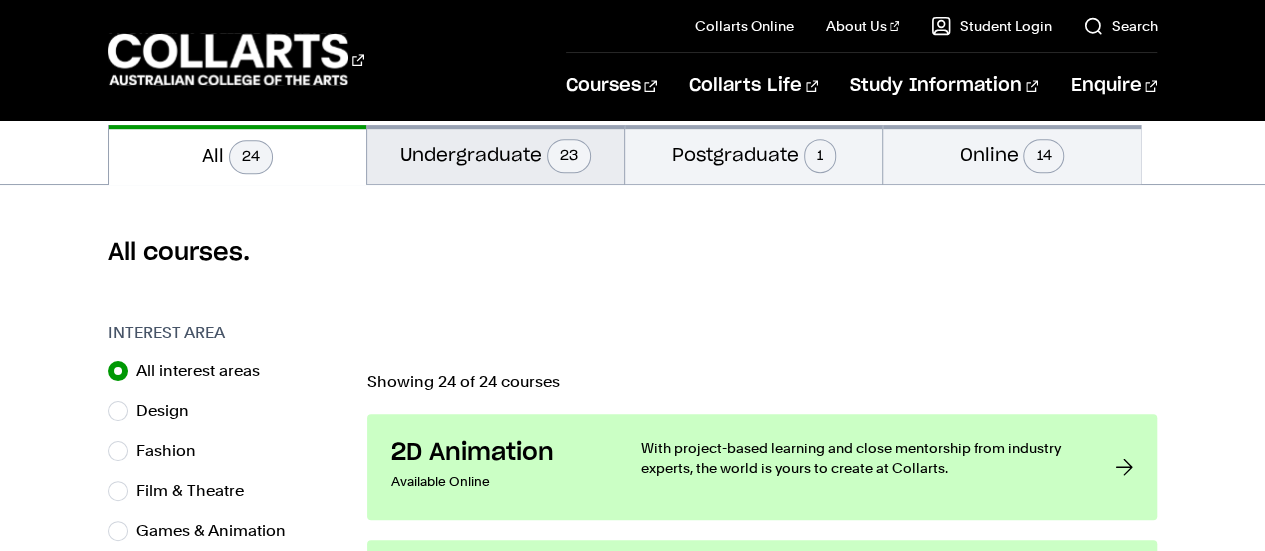 click on "Undergraduate  23" at bounding box center (495, 154) 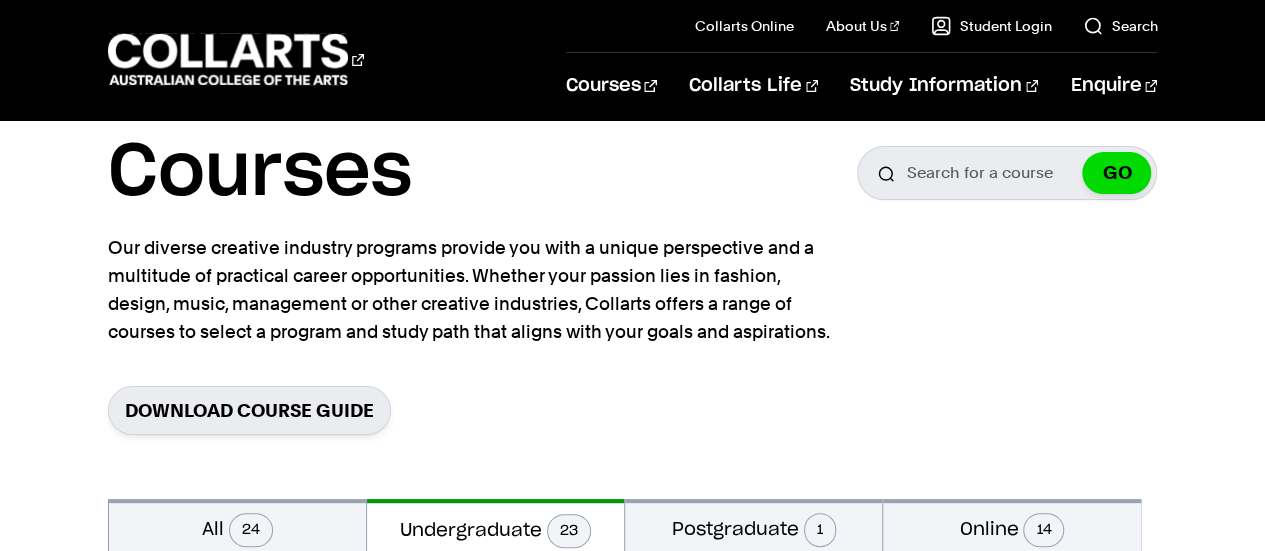 scroll, scrollTop: 66, scrollLeft: 0, axis: vertical 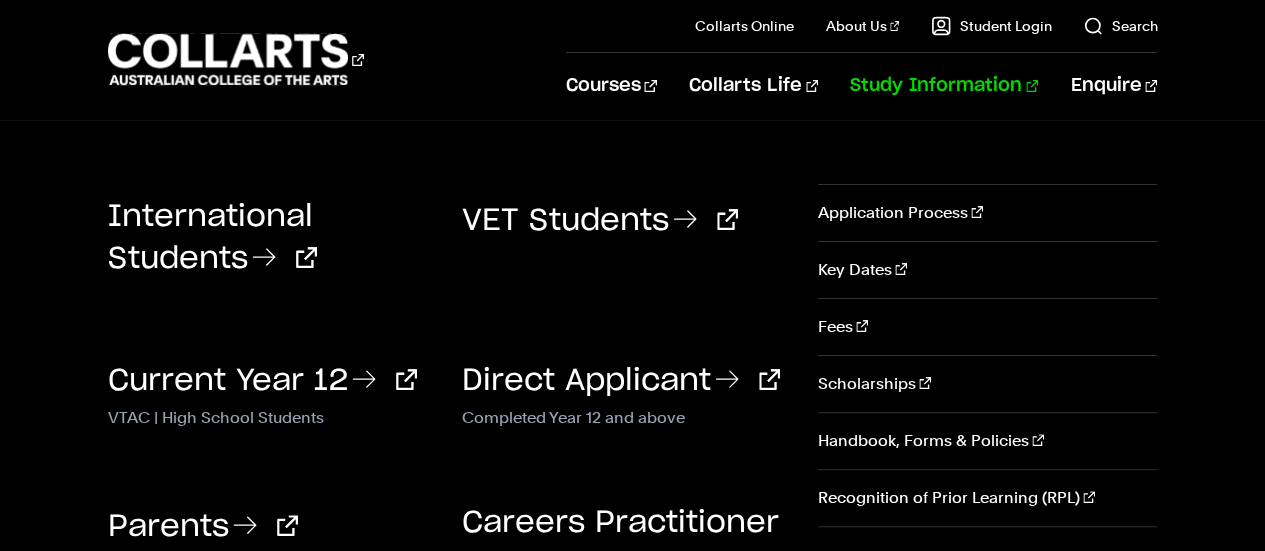 click on "Study Information" at bounding box center (944, 86) 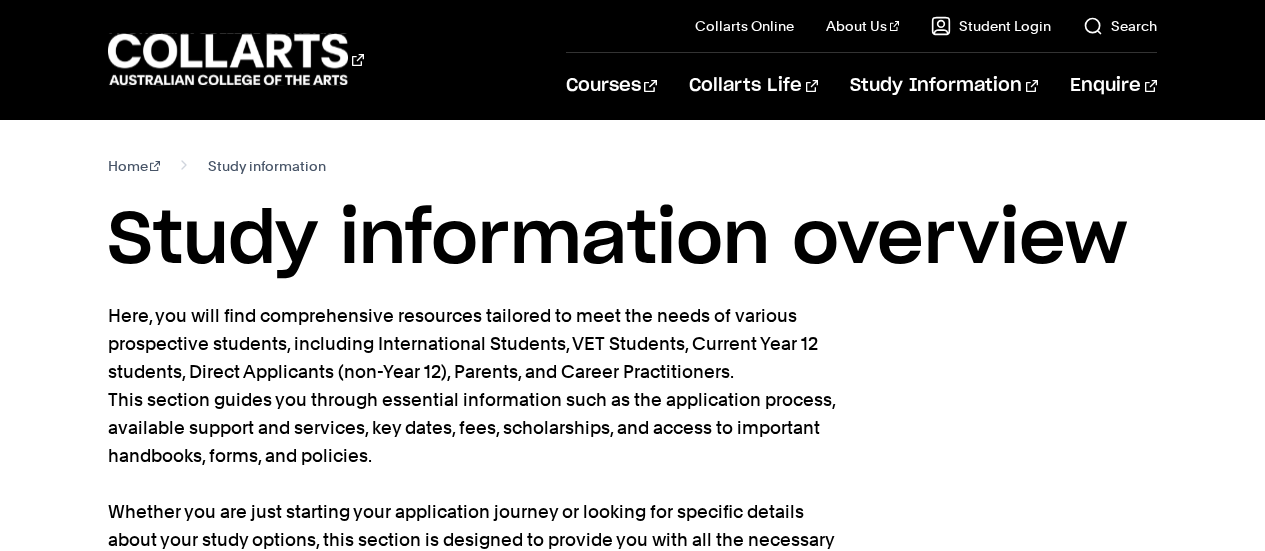 scroll, scrollTop: 0, scrollLeft: 0, axis: both 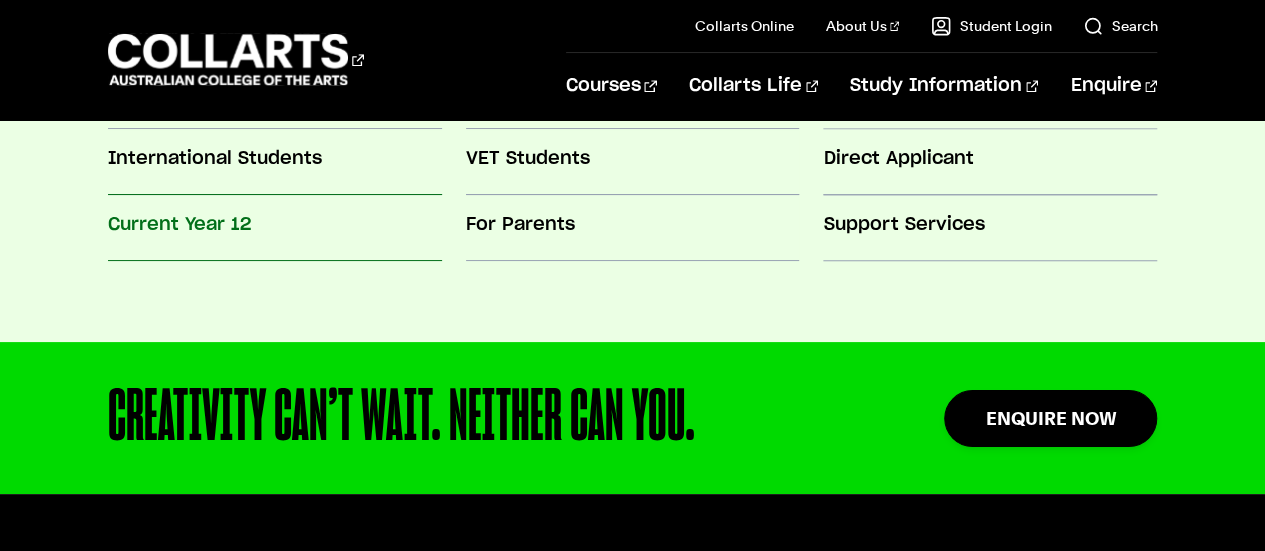 click on "Current Year 12" at bounding box center (275, 229) 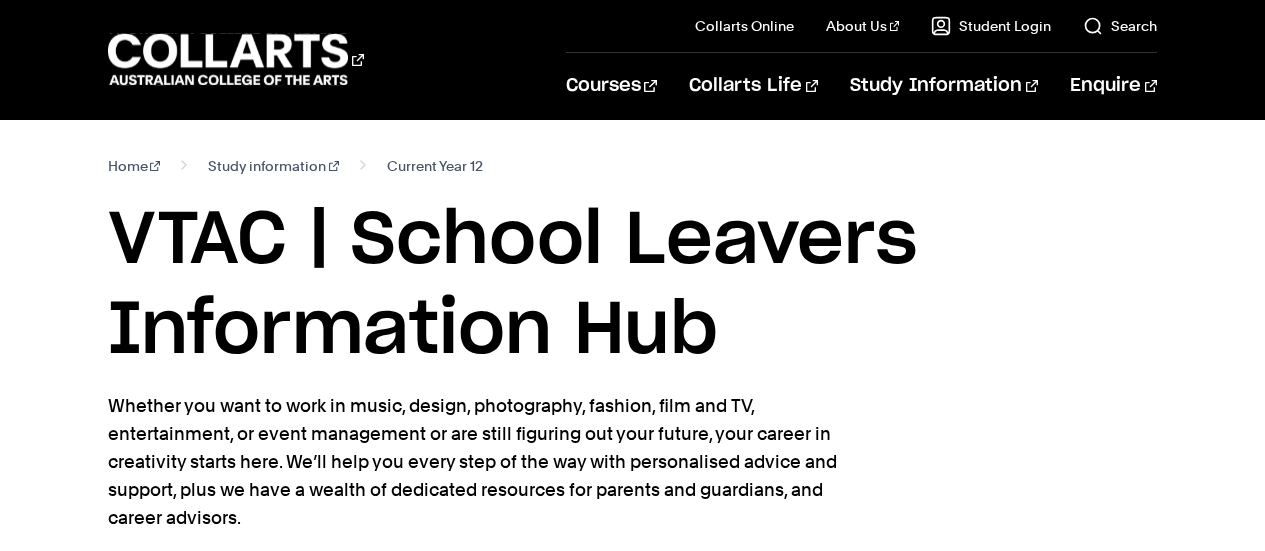 scroll, scrollTop: 0, scrollLeft: 0, axis: both 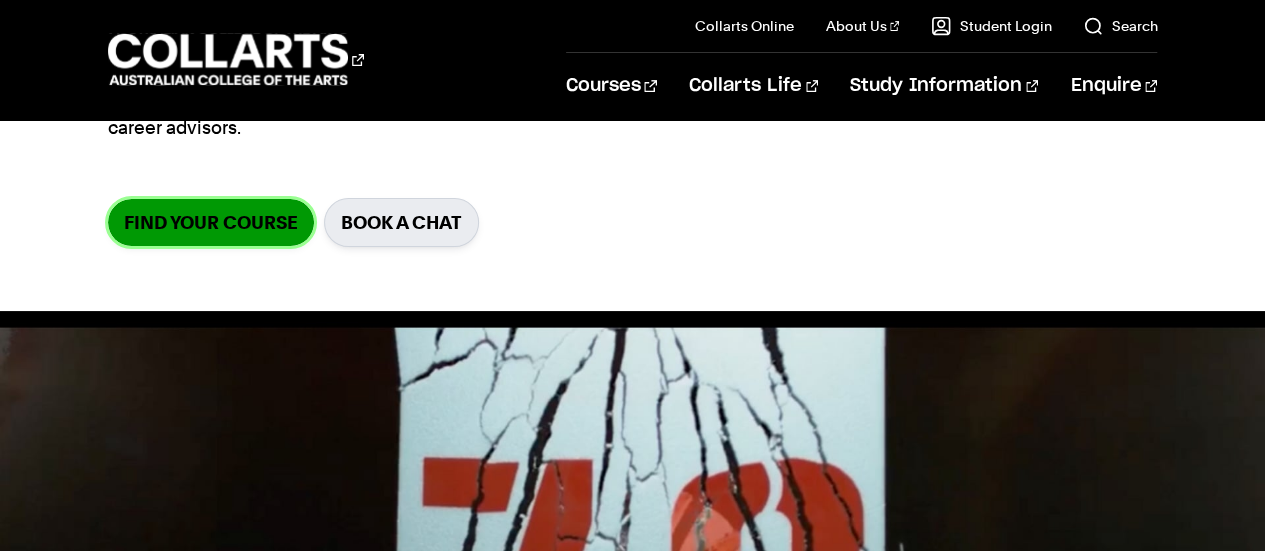 click on "Find your course" at bounding box center (211, 222) 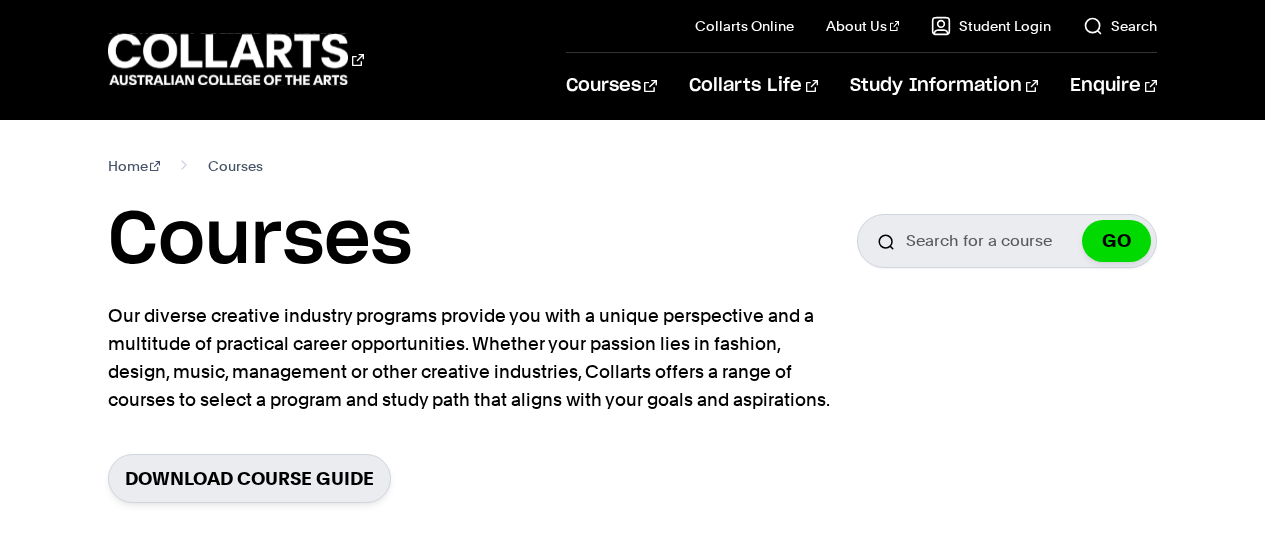 scroll, scrollTop: 0, scrollLeft: 0, axis: both 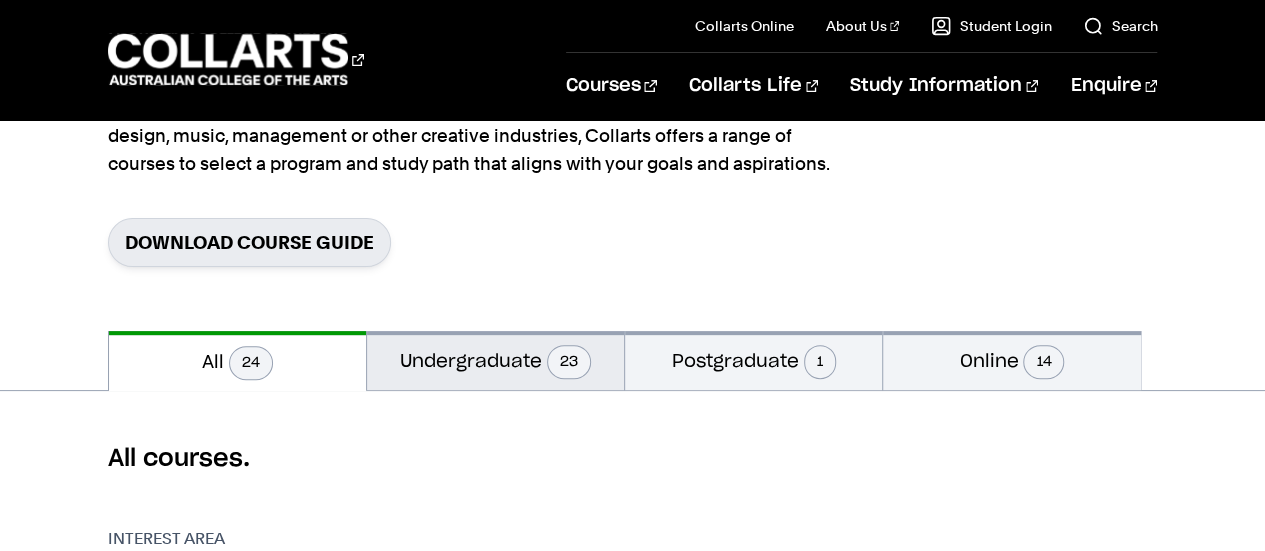 click on "Undergraduate  23" at bounding box center (495, 360) 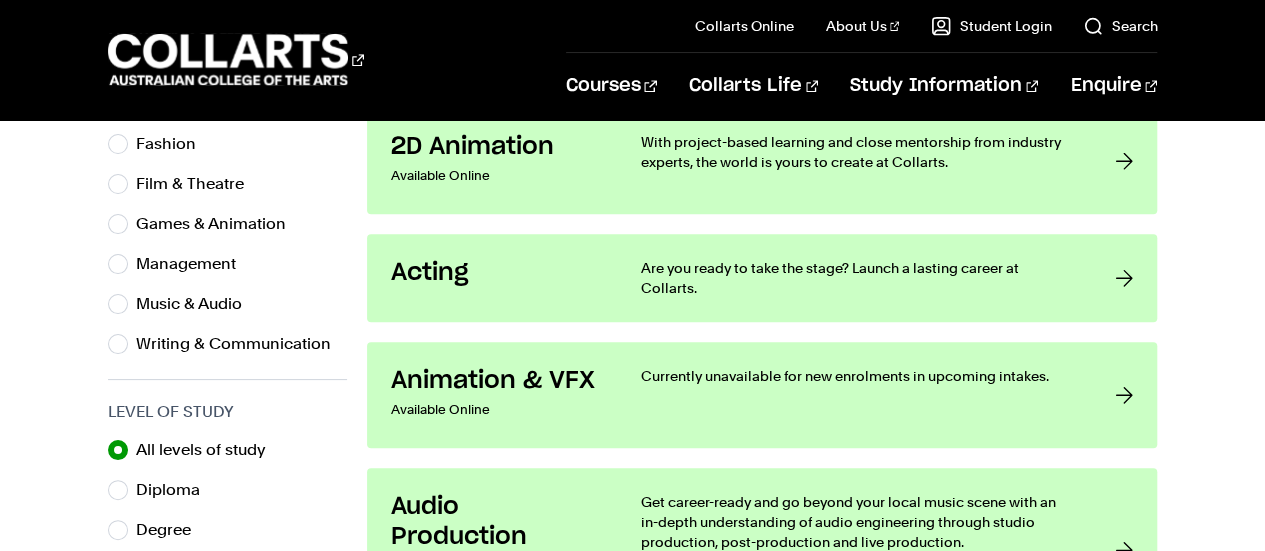 scroll, scrollTop: 752, scrollLeft: 0, axis: vertical 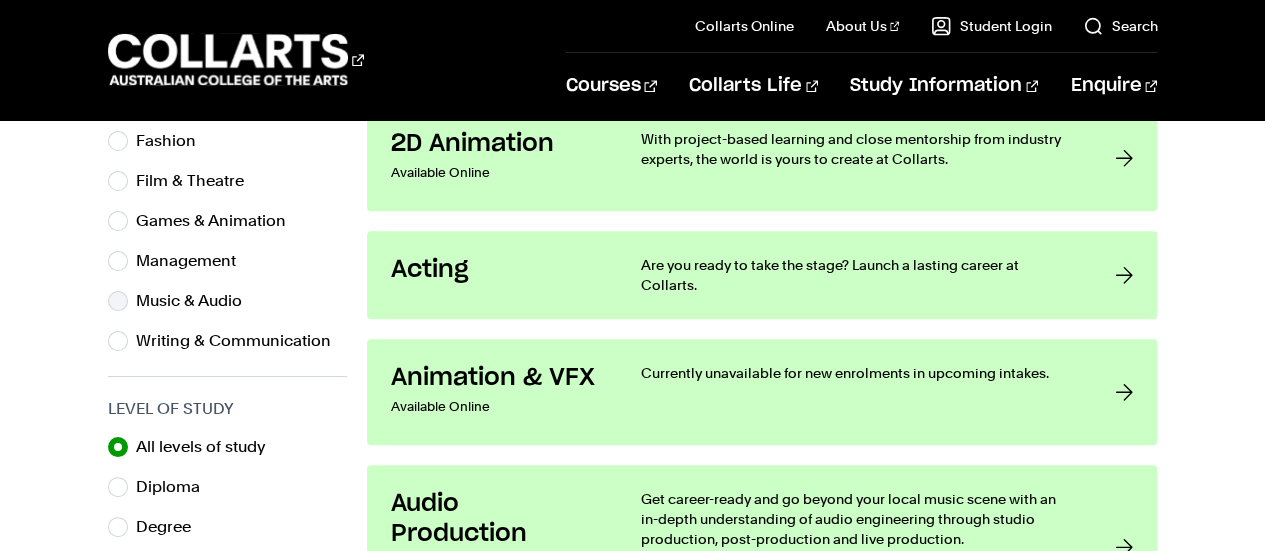 click on "Music & Audio" at bounding box center (227, 301) 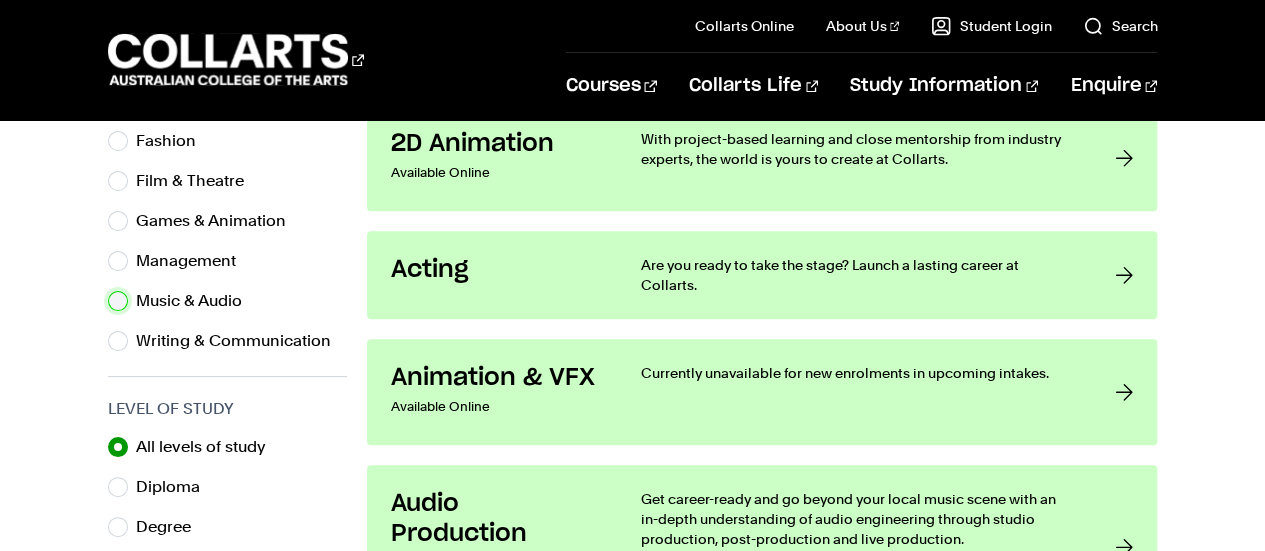 click on "Music & Audio" at bounding box center (118, 301) 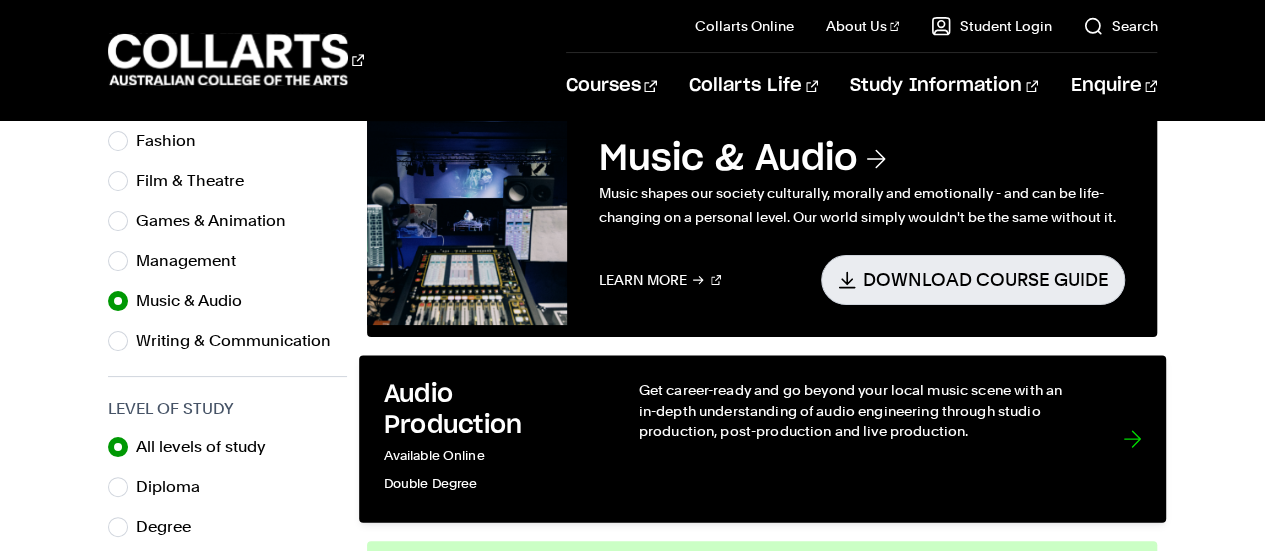 click on "Audio Production
Available Online Double Degree
Get career-ready and go beyond your local music scene with an in-depth understanding of audio engineering through studio production, post-production and live production." at bounding box center (762, 438) 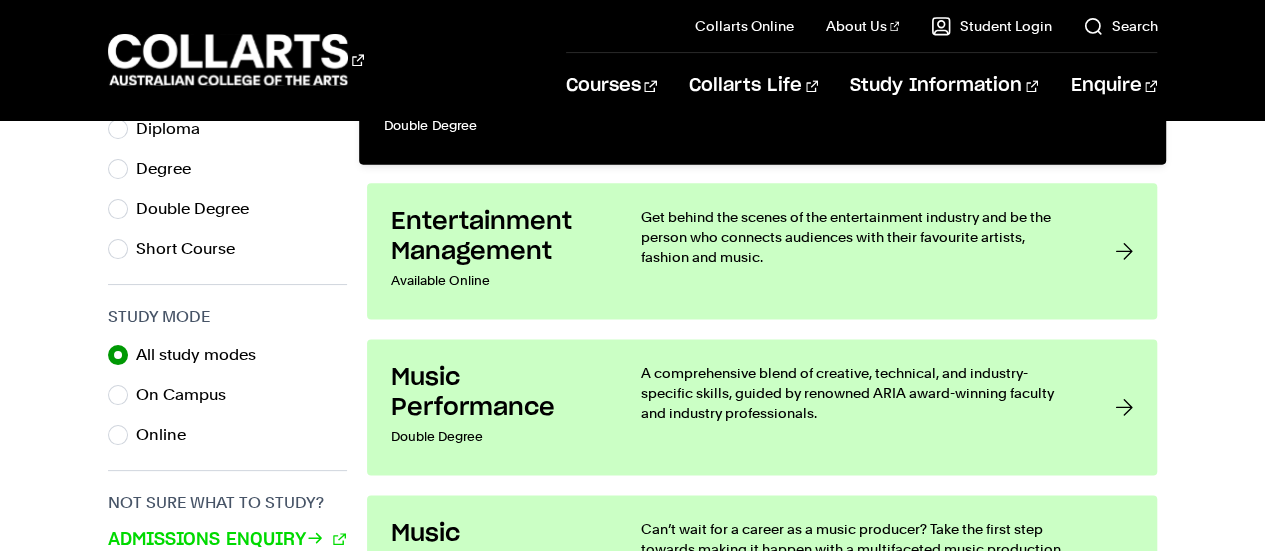 scroll, scrollTop: 1116, scrollLeft: 0, axis: vertical 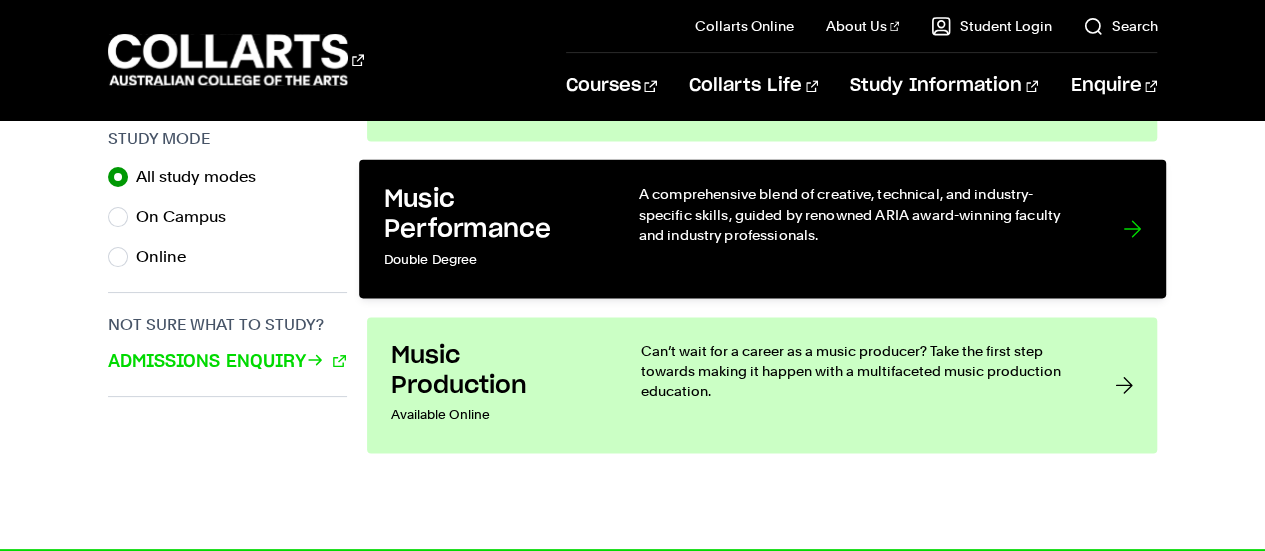 click on "Music Performance
Double Degree
A comprehensive blend of creative, technical, and industry-specific skills, guided by renowned ARIA award-winning faculty and industry professionals." at bounding box center [762, 228] 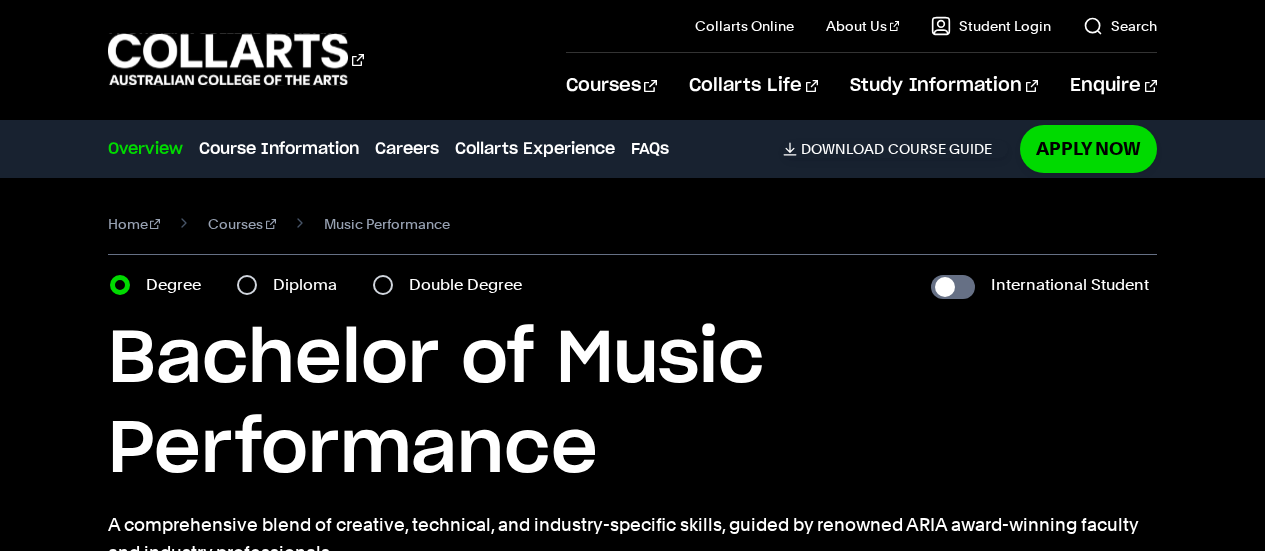 scroll, scrollTop: 0, scrollLeft: 0, axis: both 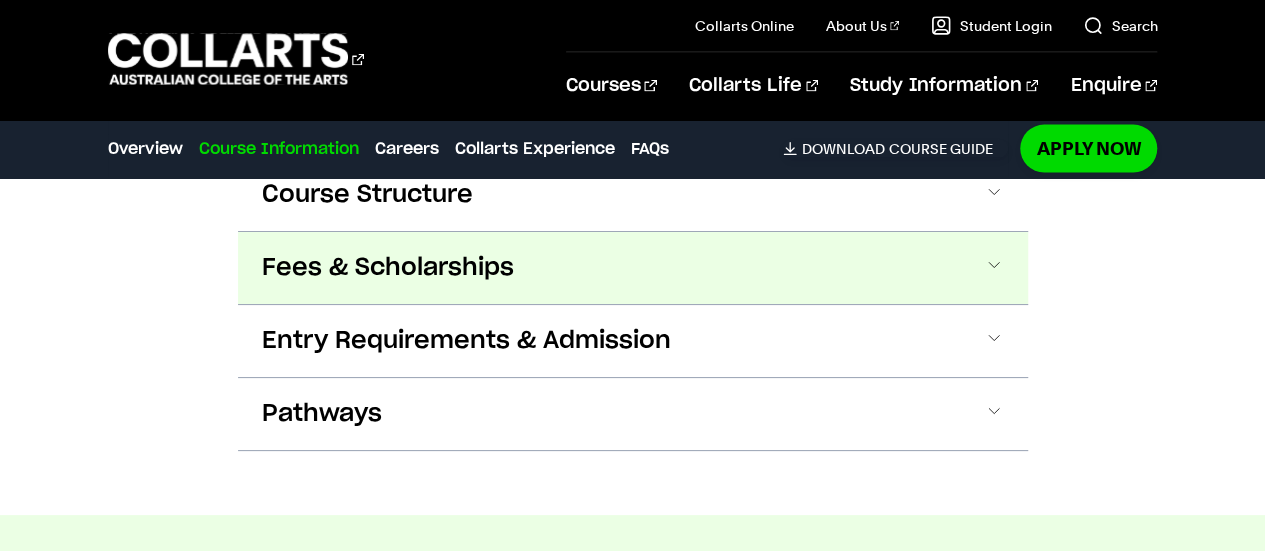 click at bounding box center (994, 268) 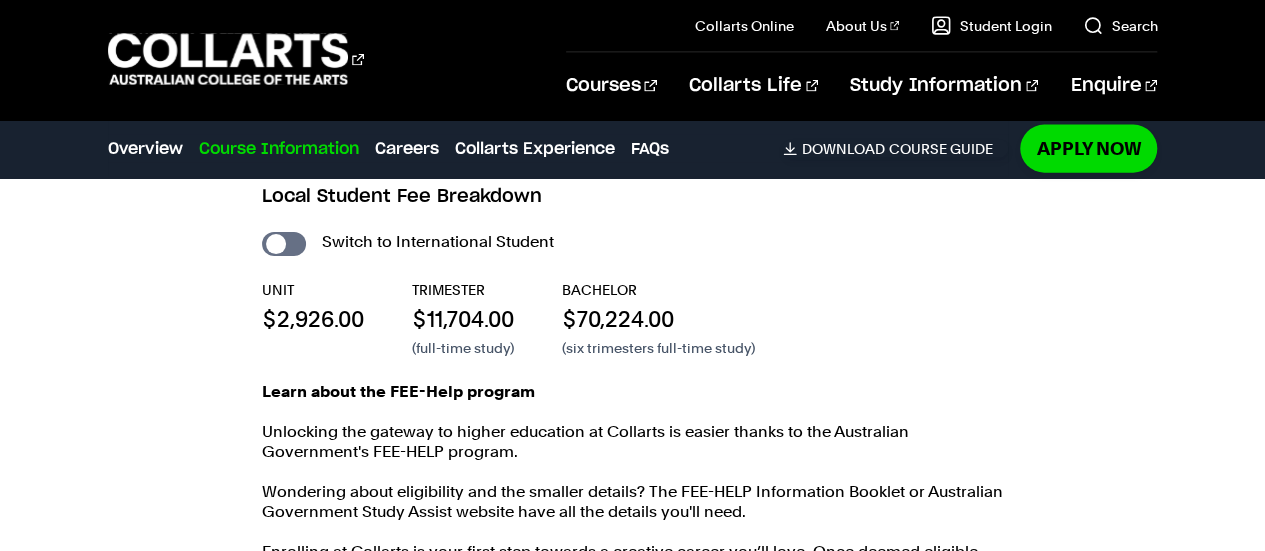 scroll, scrollTop: 2242, scrollLeft: 0, axis: vertical 